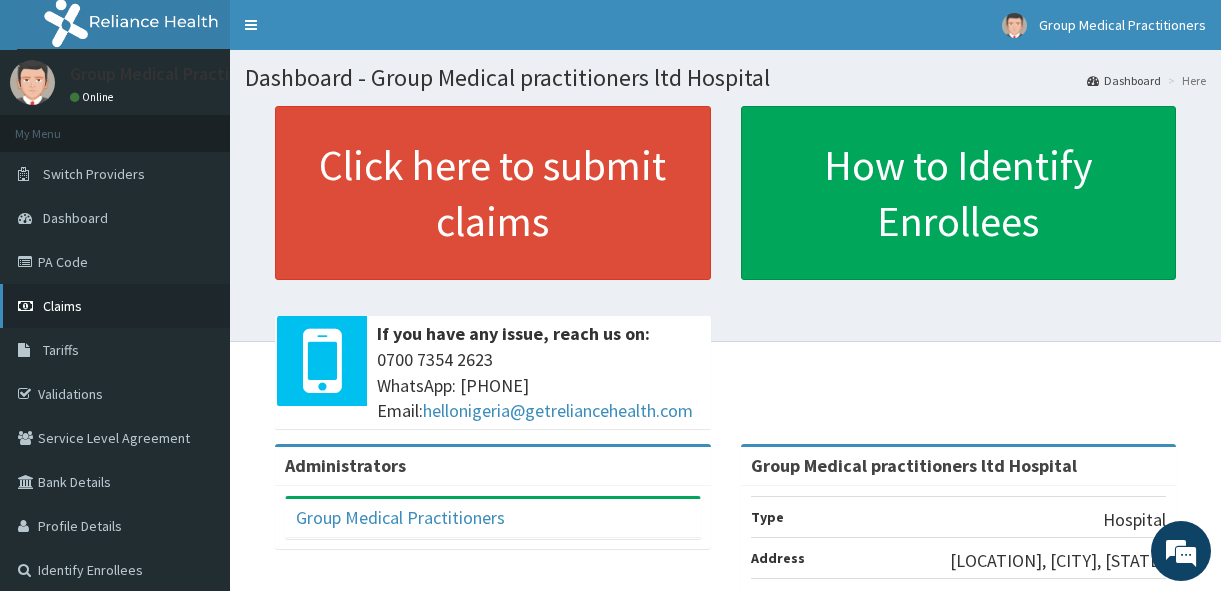 scroll, scrollTop: 0, scrollLeft: 0, axis: both 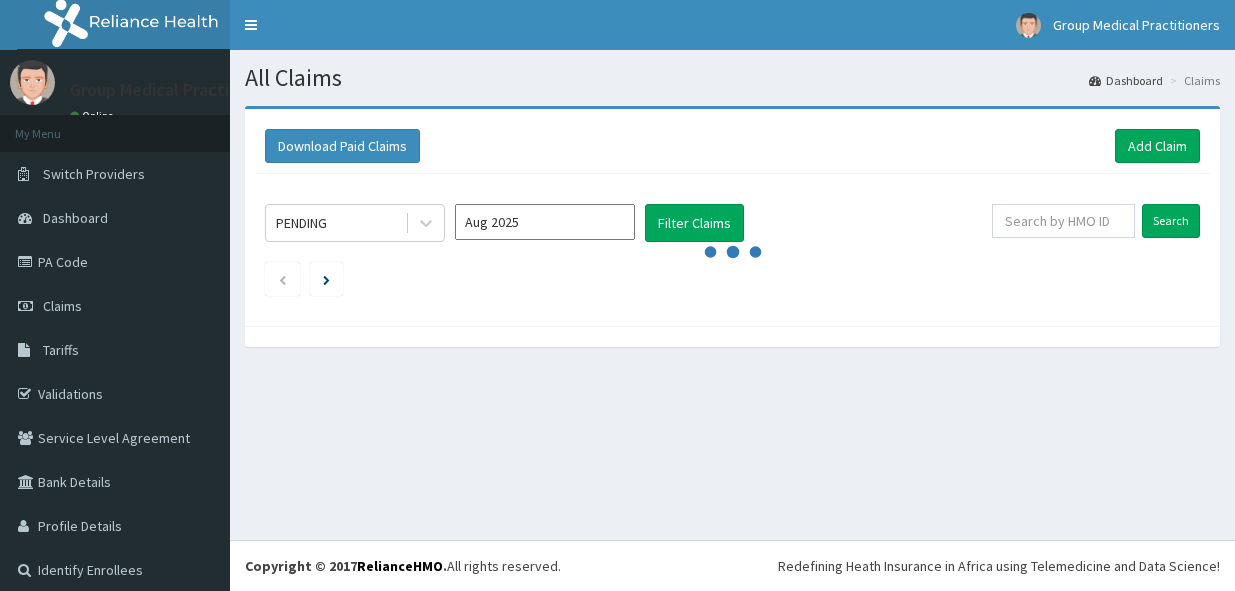 click on "Add Claim" at bounding box center (1157, 146) 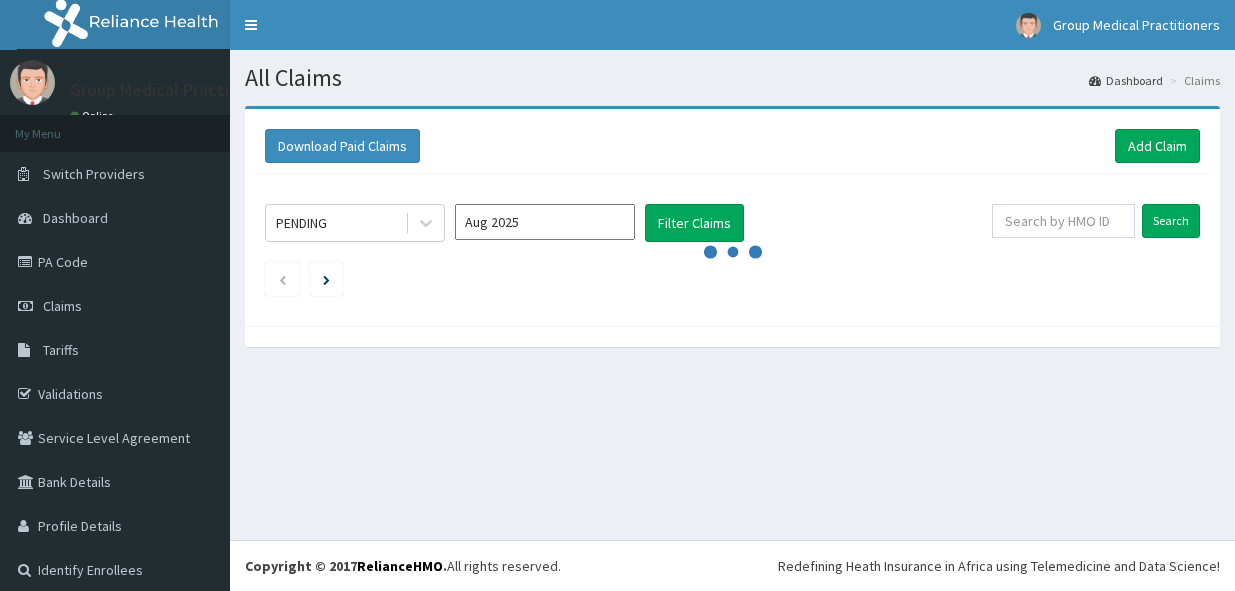 scroll, scrollTop: 0, scrollLeft: 0, axis: both 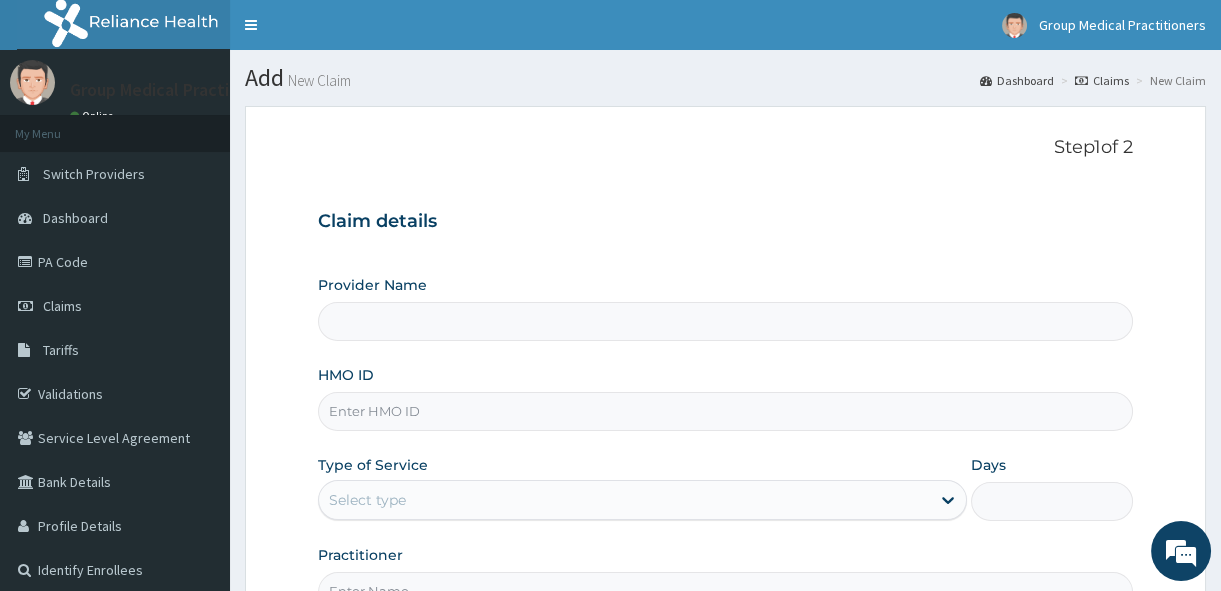 type on "Group Medical practitioners ltd Hospital" 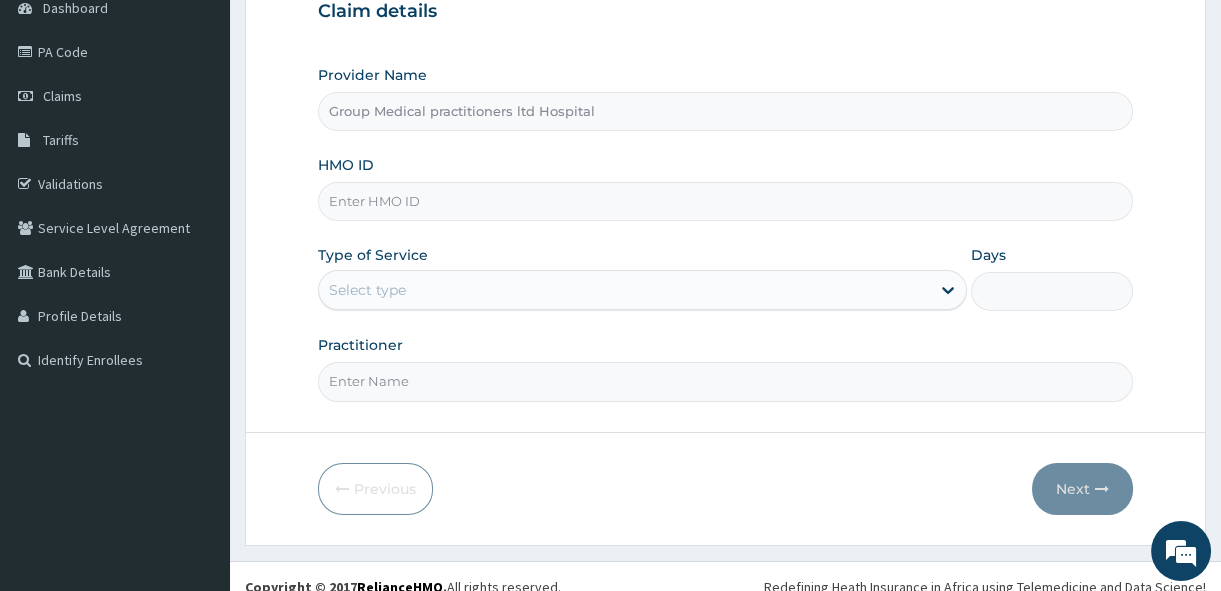scroll, scrollTop: 229, scrollLeft: 0, axis: vertical 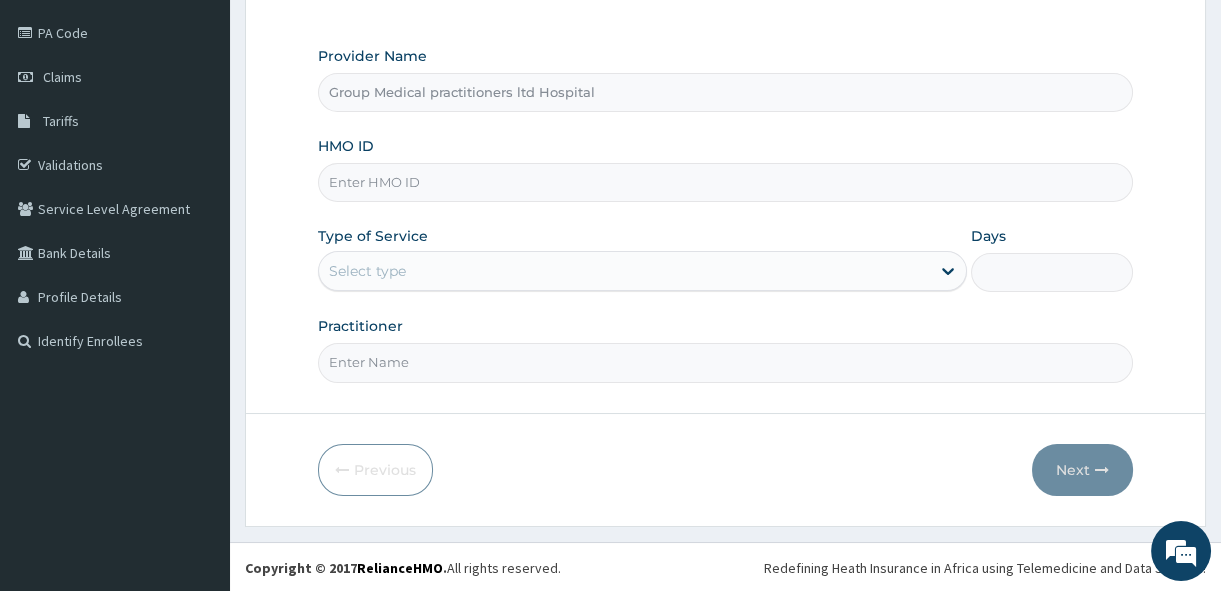 click on "HMO ID" at bounding box center [725, 182] 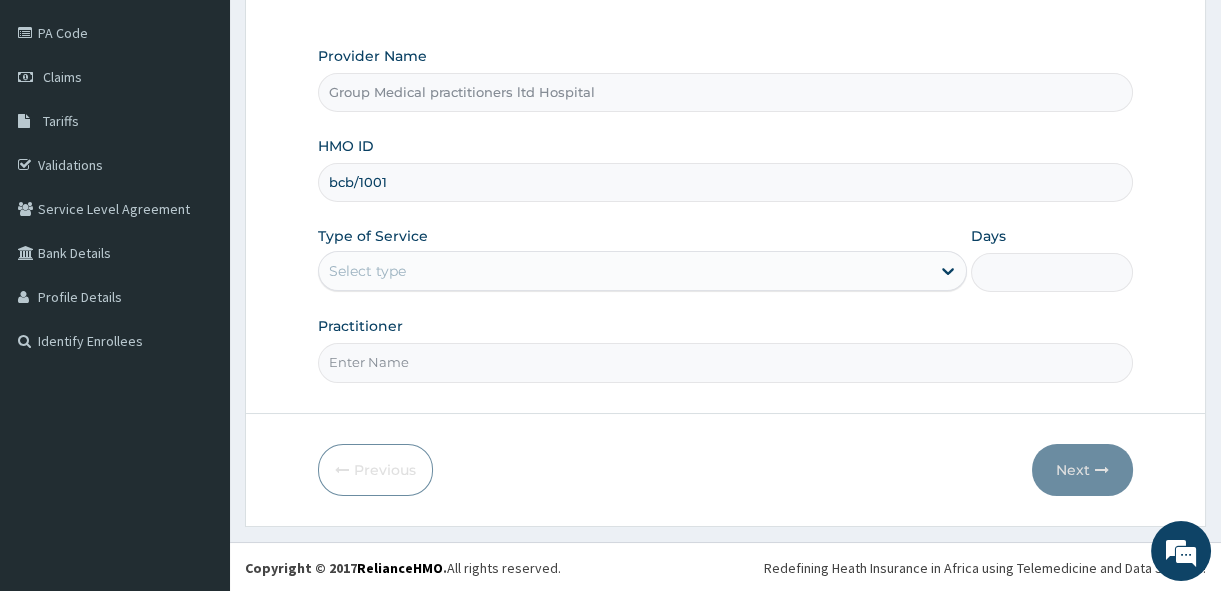 scroll, scrollTop: 0, scrollLeft: 0, axis: both 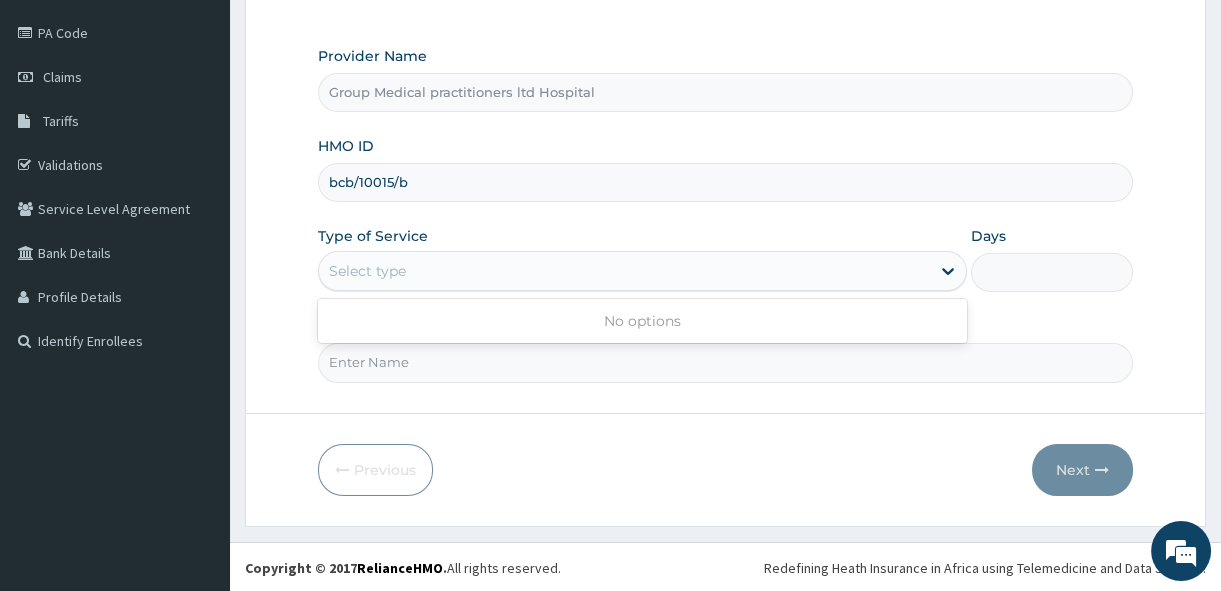 click on "Select type" at bounding box center [367, 271] 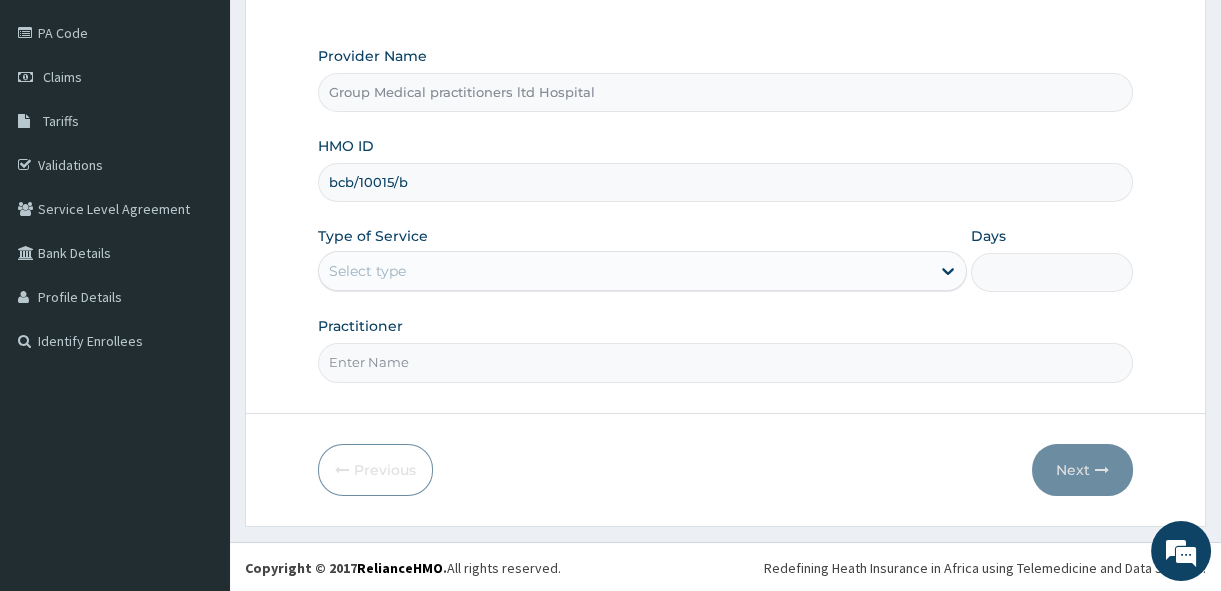 click on "Type of Service Select type" at bounding box center [642, 259] 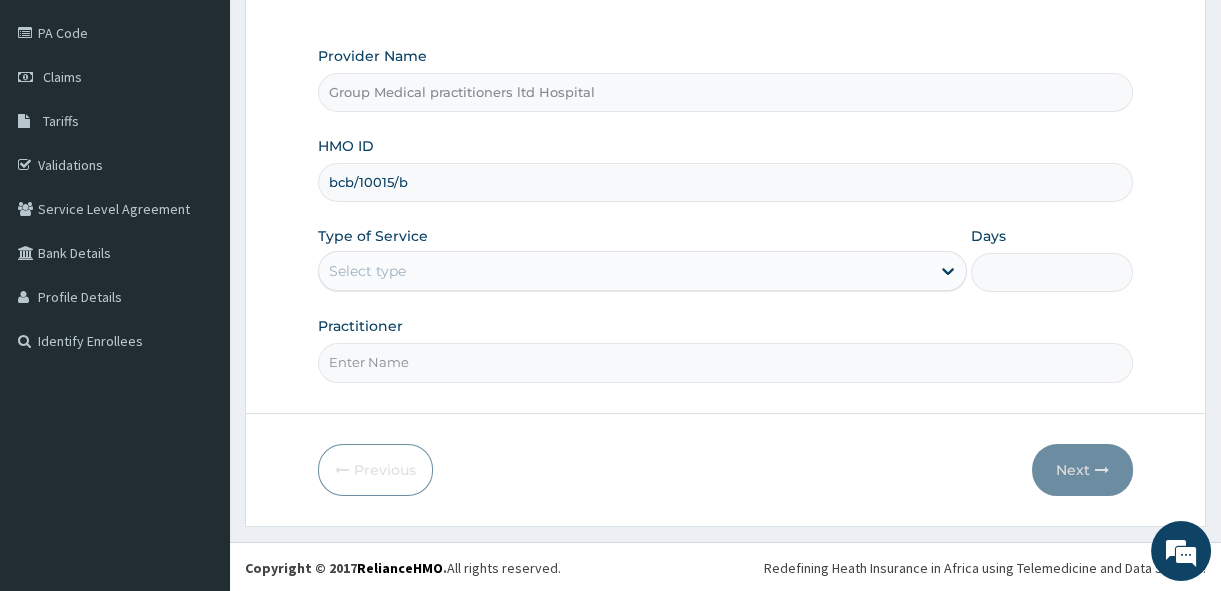 click on "Provider Name Group Medical practitioners ltd Hospital HMO ID bcb/10015/b Type of Service Select type Days Practitioner" at bounding box center (725, 214) 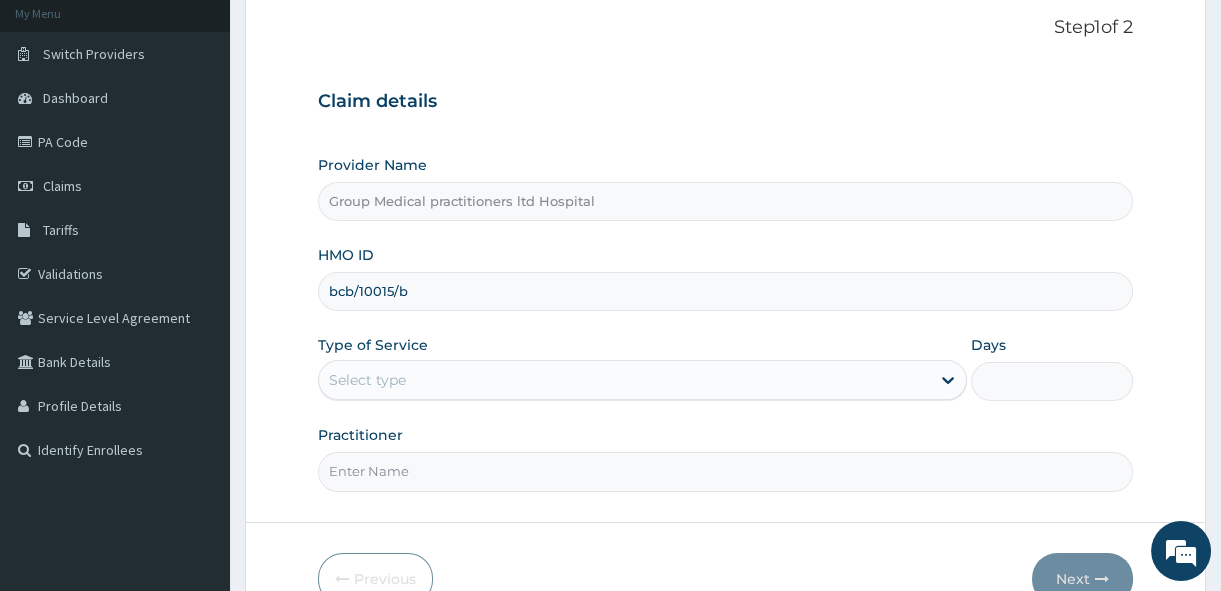 scroll, scrollTop: 181, scrollLeft: 0, axis: vertical 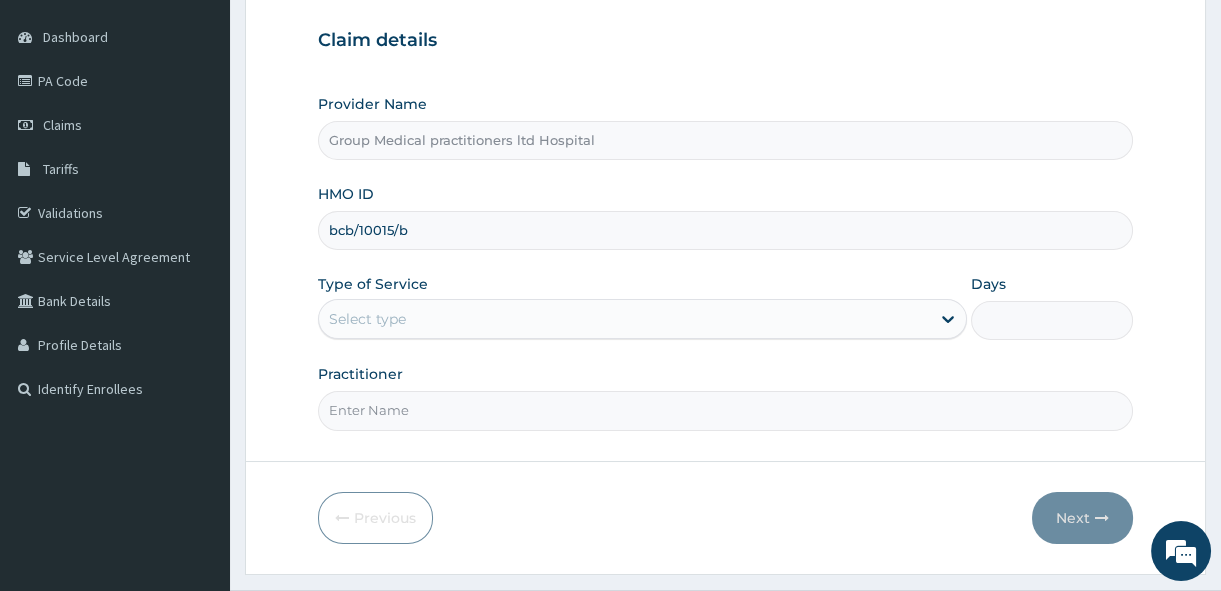 click on "bcb/10015/b" at bounding box center (725, 230) 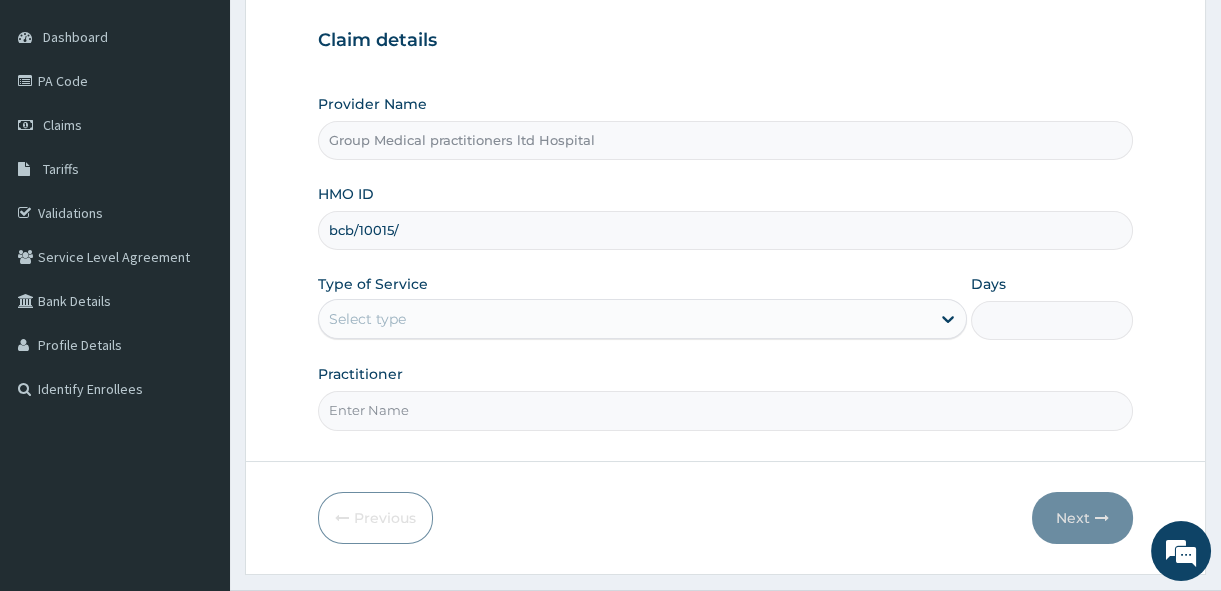 type on "bcb/10015/b" 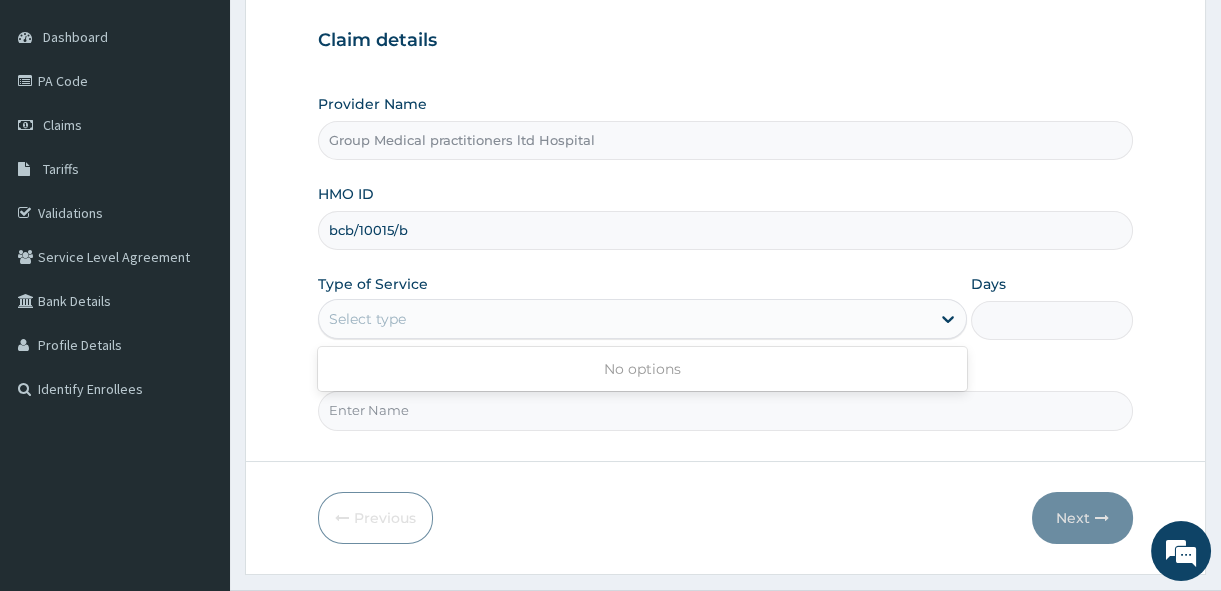 click on "Select type" at bounding box center (624, 319) 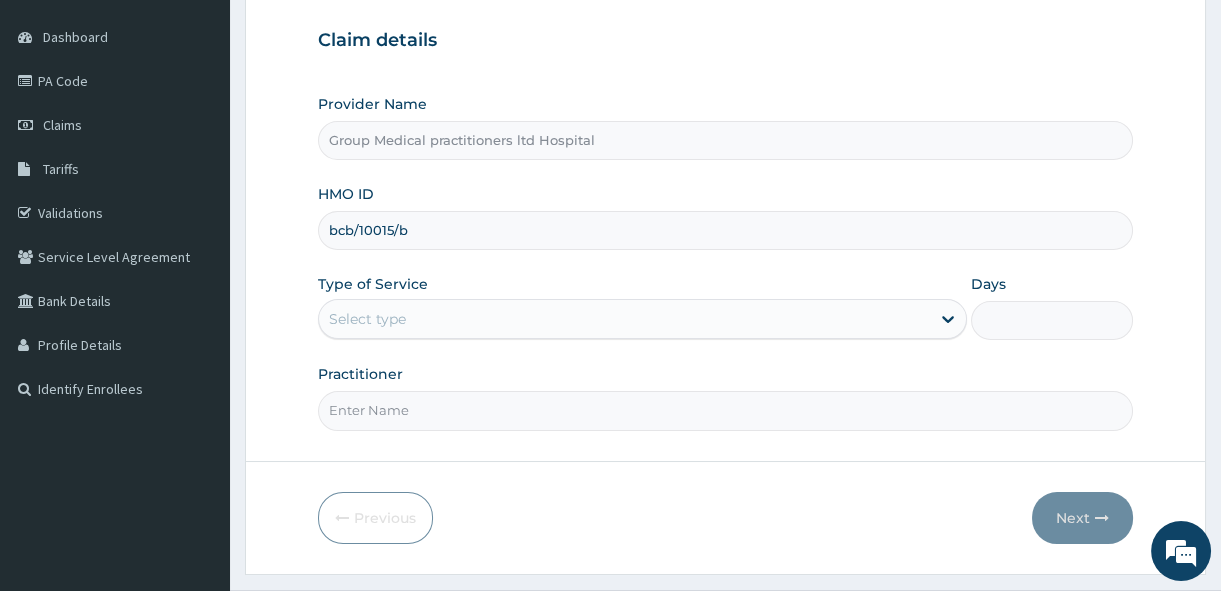 click on "Practitioner" at bounding box center (725, 410) 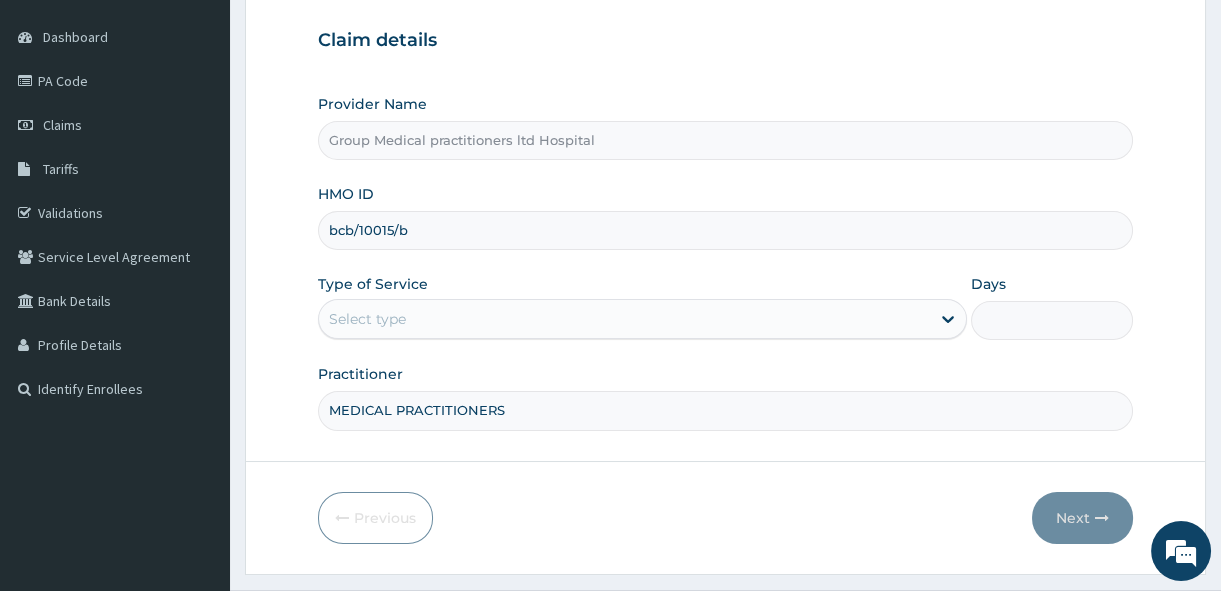 click on "Select type" at bounding box center [624, 319] 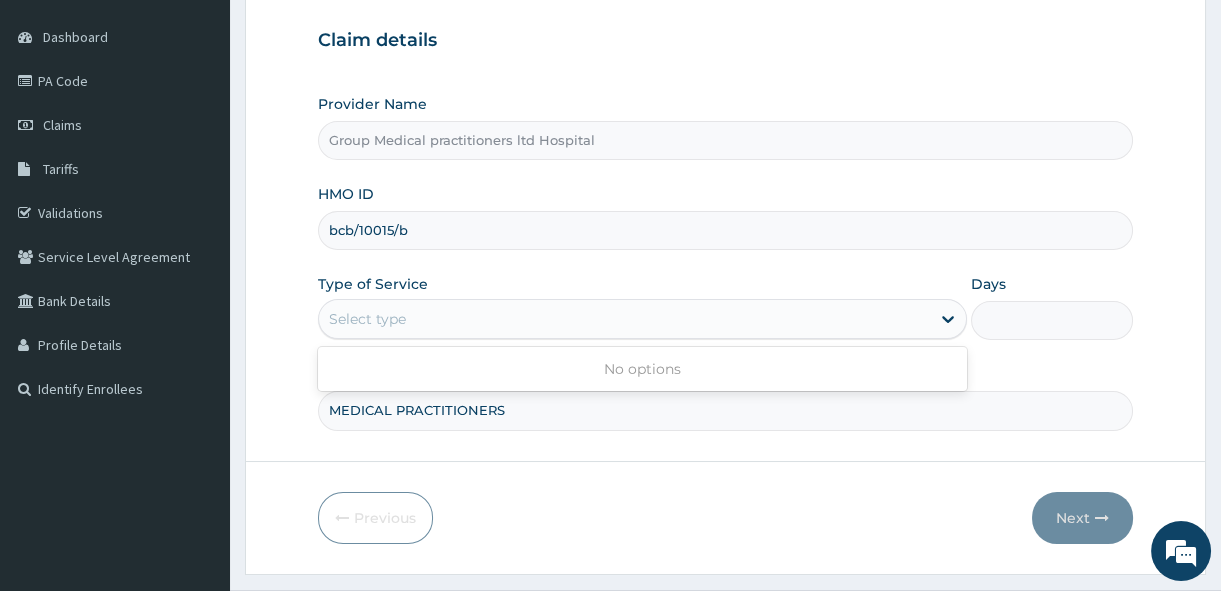 click on "Select type" at bounding box center [624, 319] 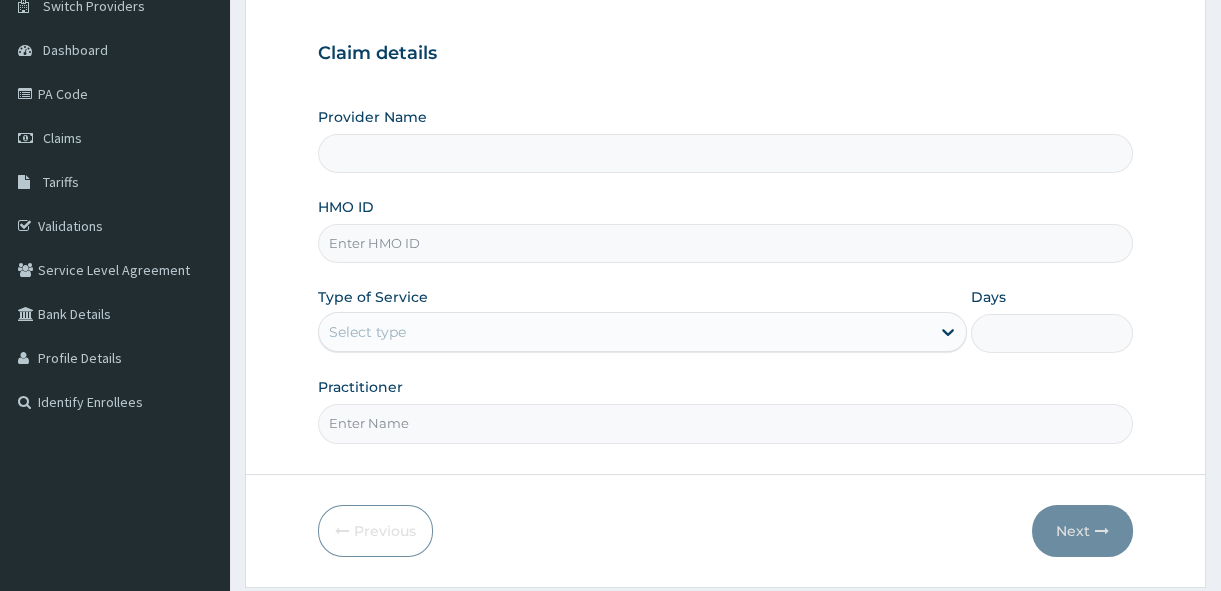 scroll, scrollTop: 0, scrollLeft: 0, axis: both 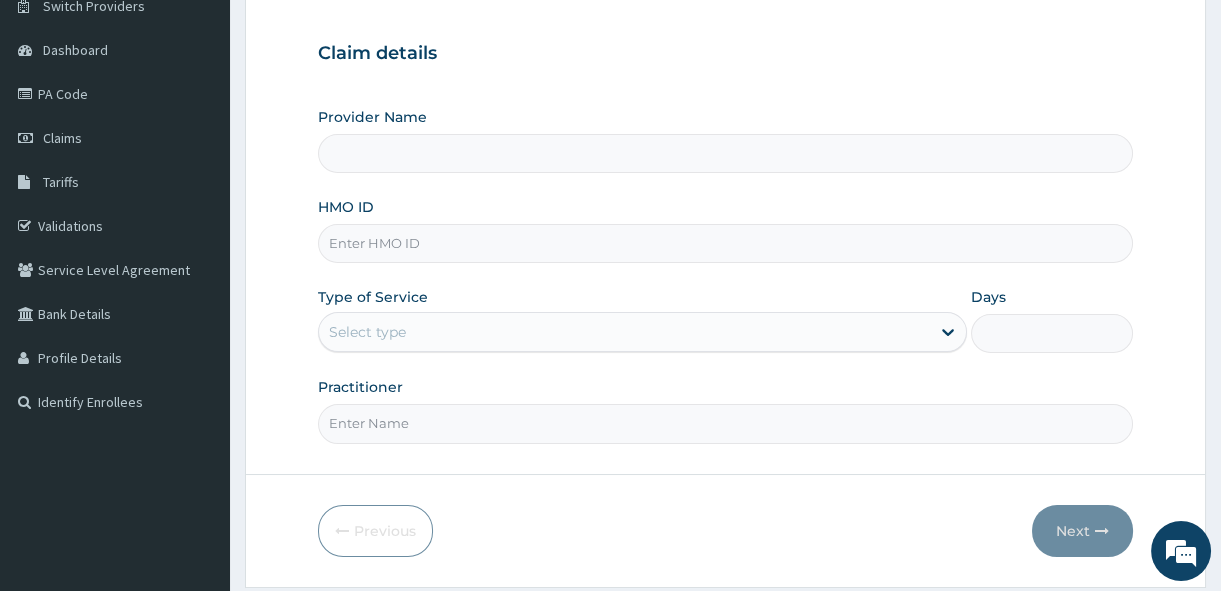 type on "Group Medical practitioners ltd Hospital" 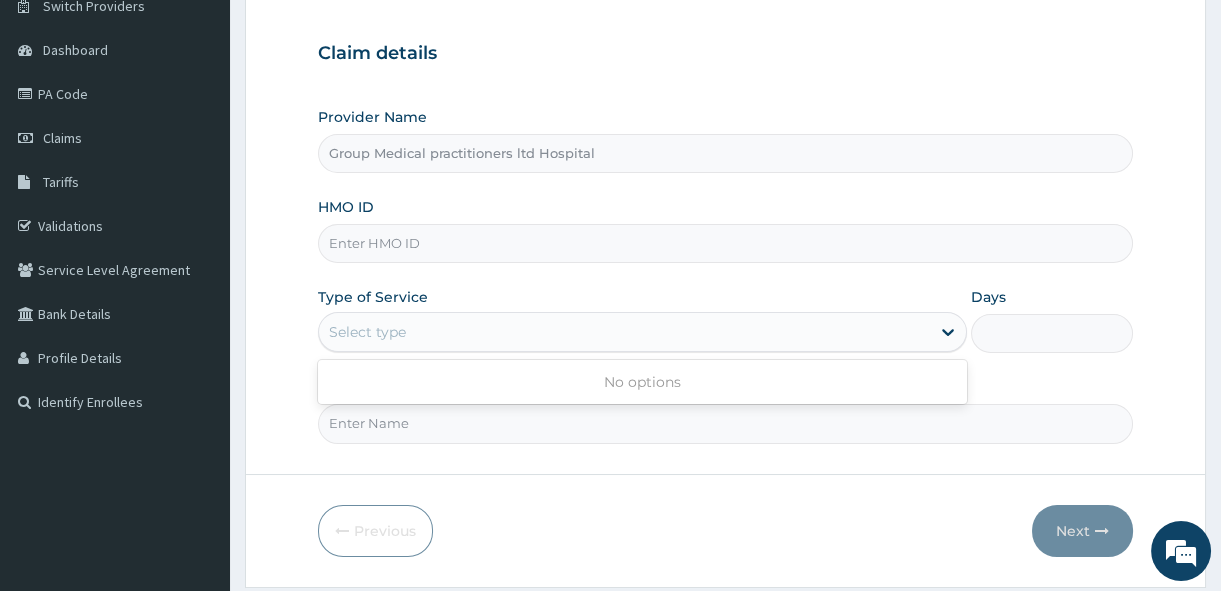 click on "Select type" at bounding box center (367, 332) 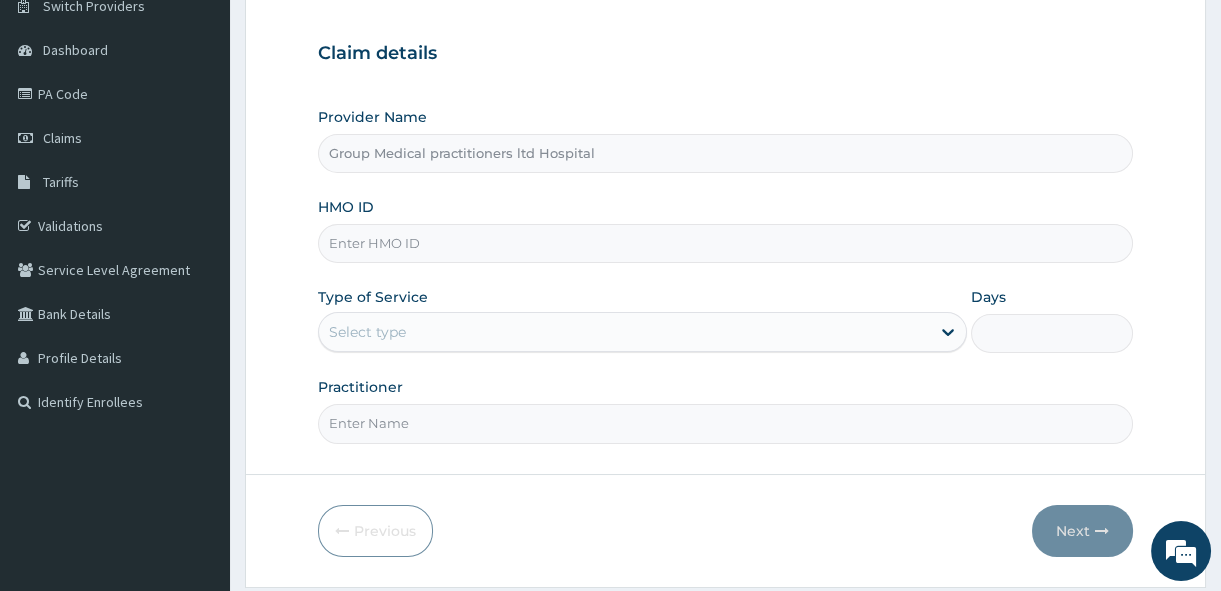 click on "HMO ID" at bounding box center [725, 243] 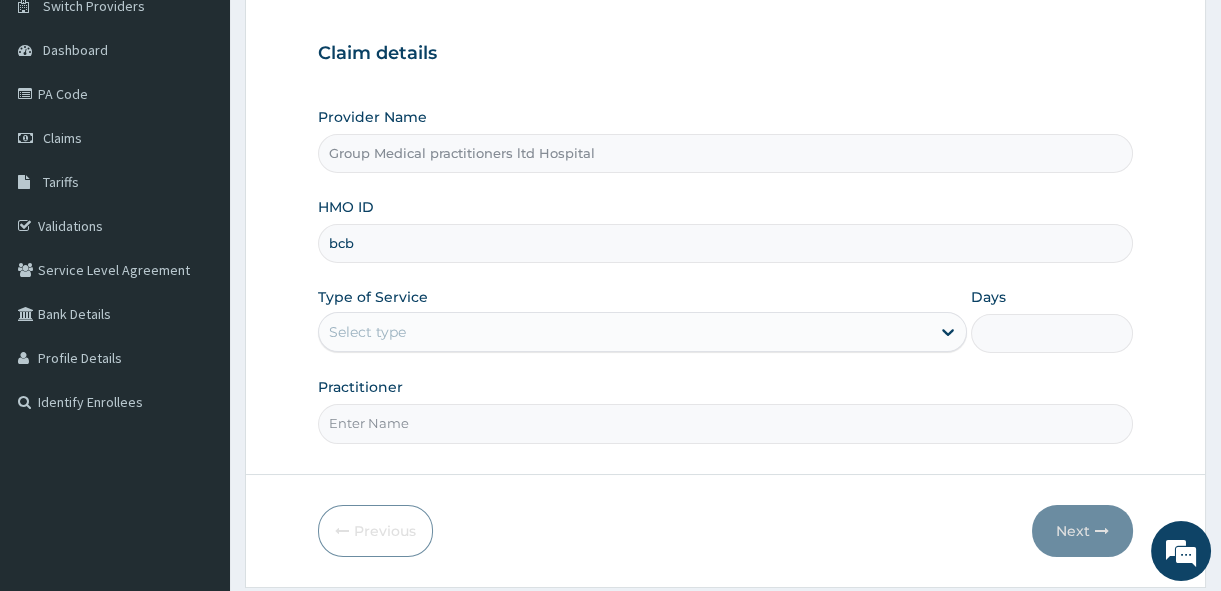 scroll, scrollTop: 0, scrollLeft: 0, axis: both 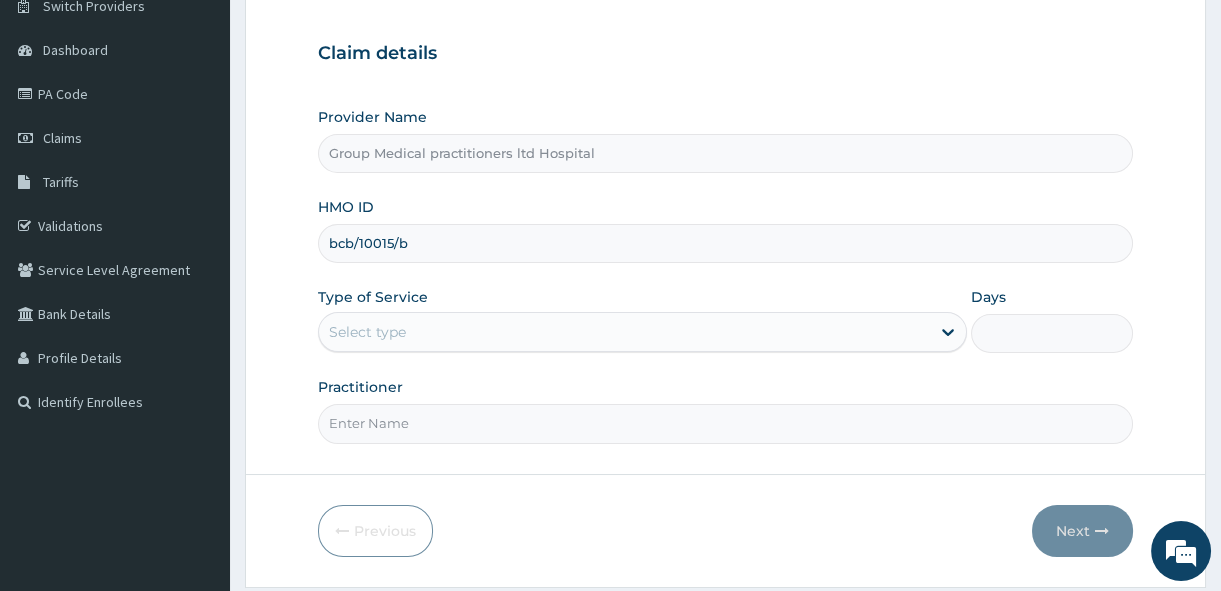 type on "bcb/10015/b" 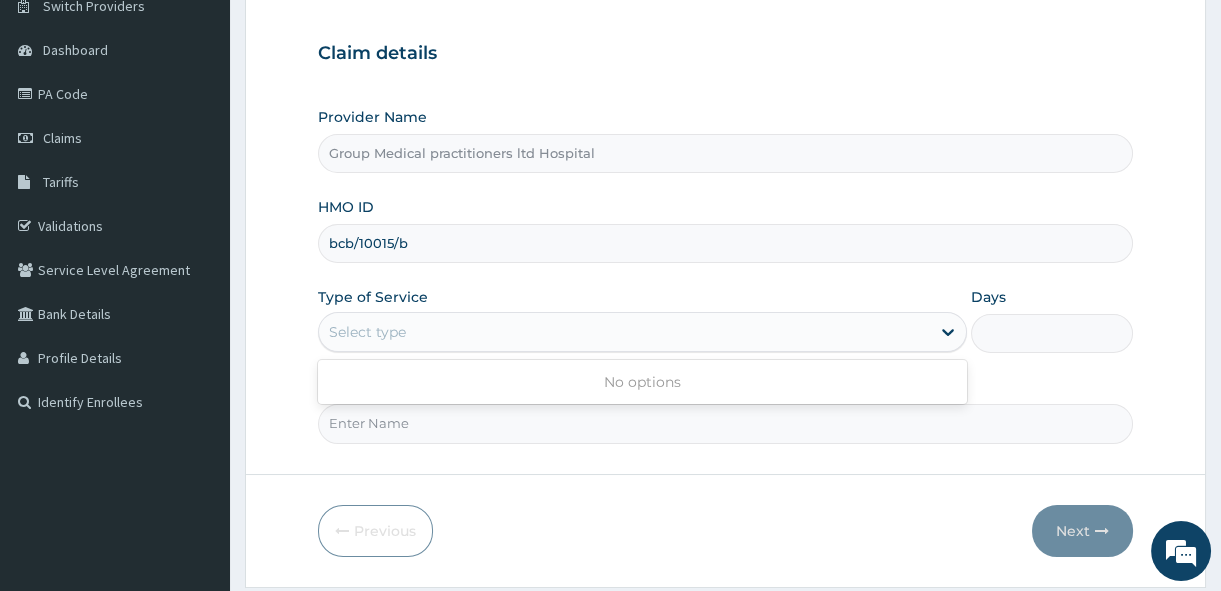 click on "Select type" at bounding box center [367, 332] 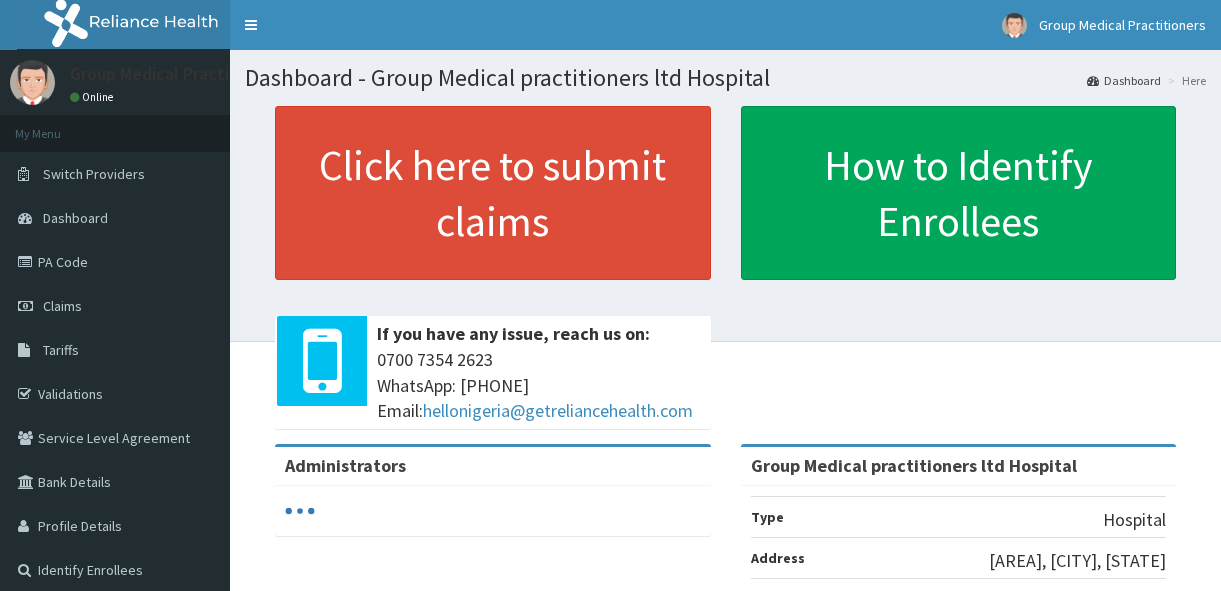 scroll, scrollTop: 0, scrollLeft: 0, axis: both 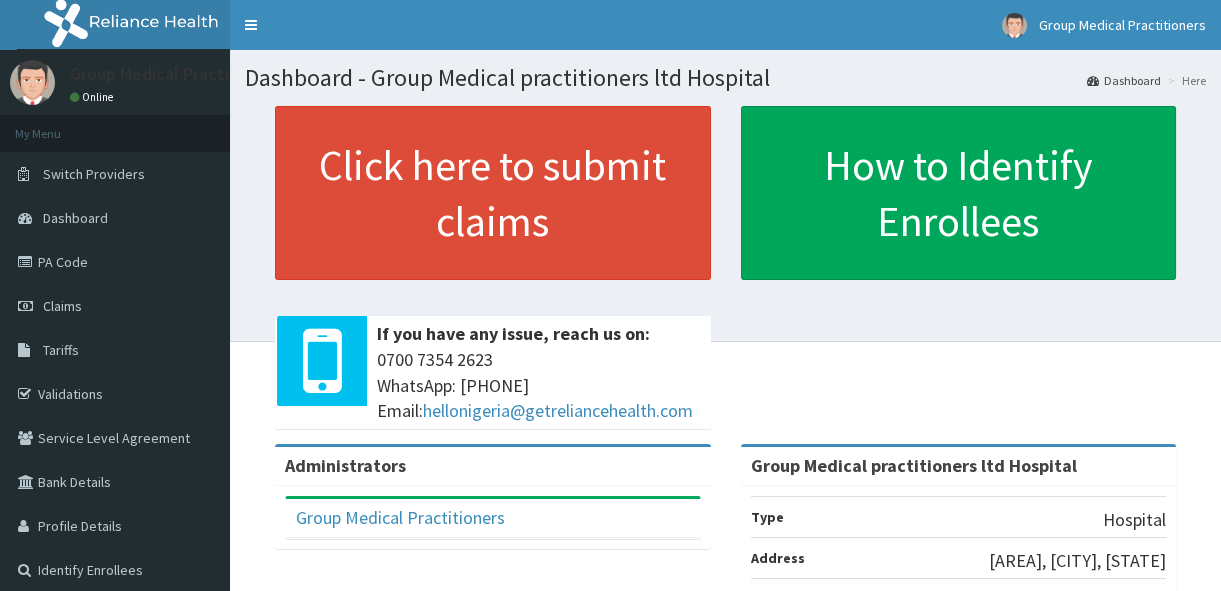 click on "Claims" at bounding box center (115, 306) 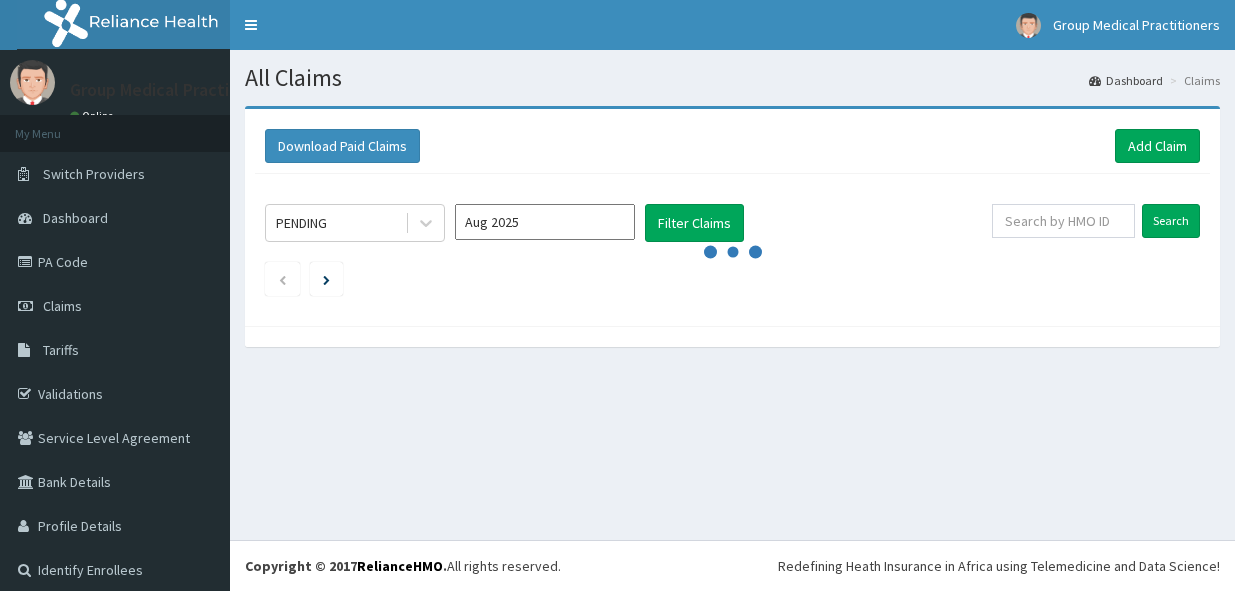 scroll, scrollTop: 0, scrollLeft: 0, axis: both 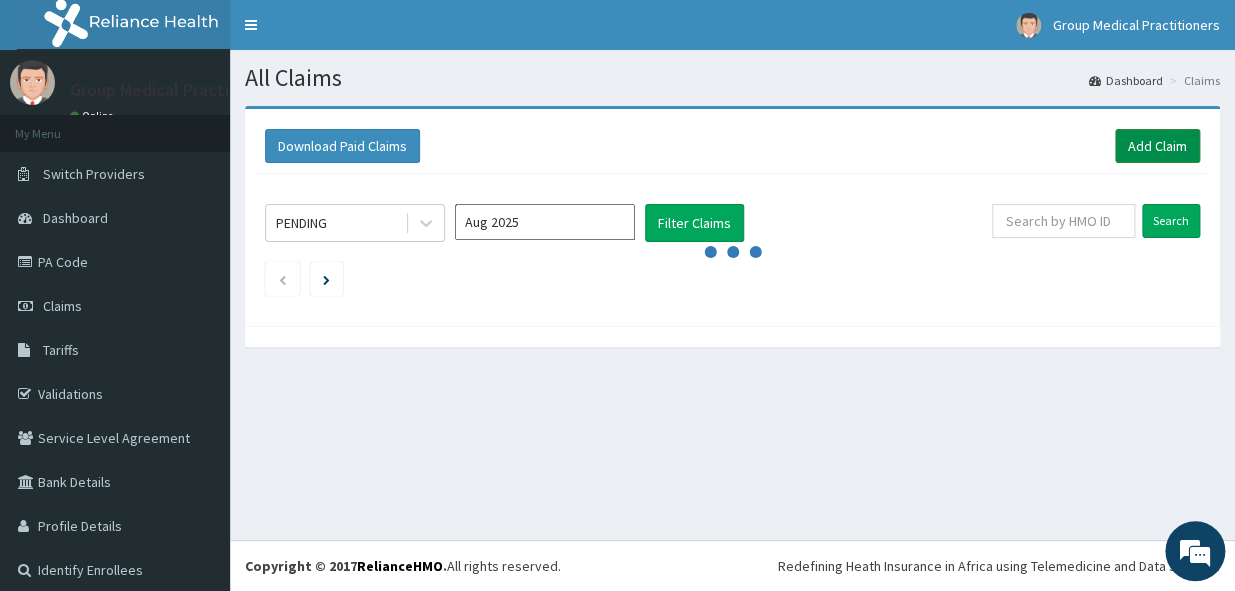 click on "Add Claim" at bounding box center (1157, 146) 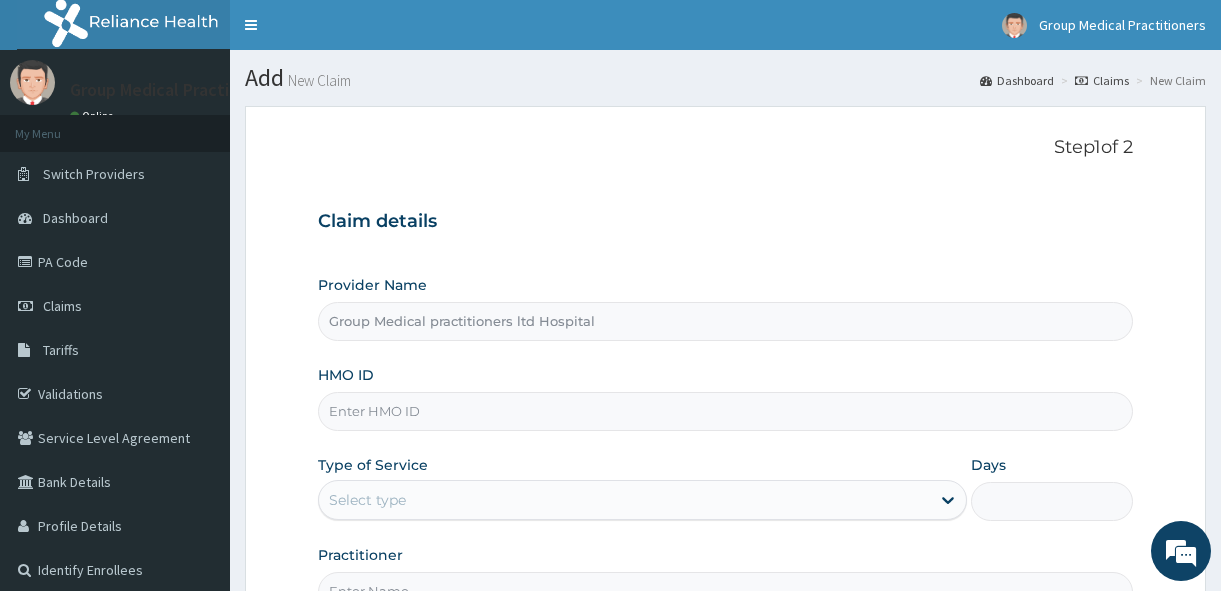 scroll, scrollTop: 0, scrollLeft: 0, axis: both 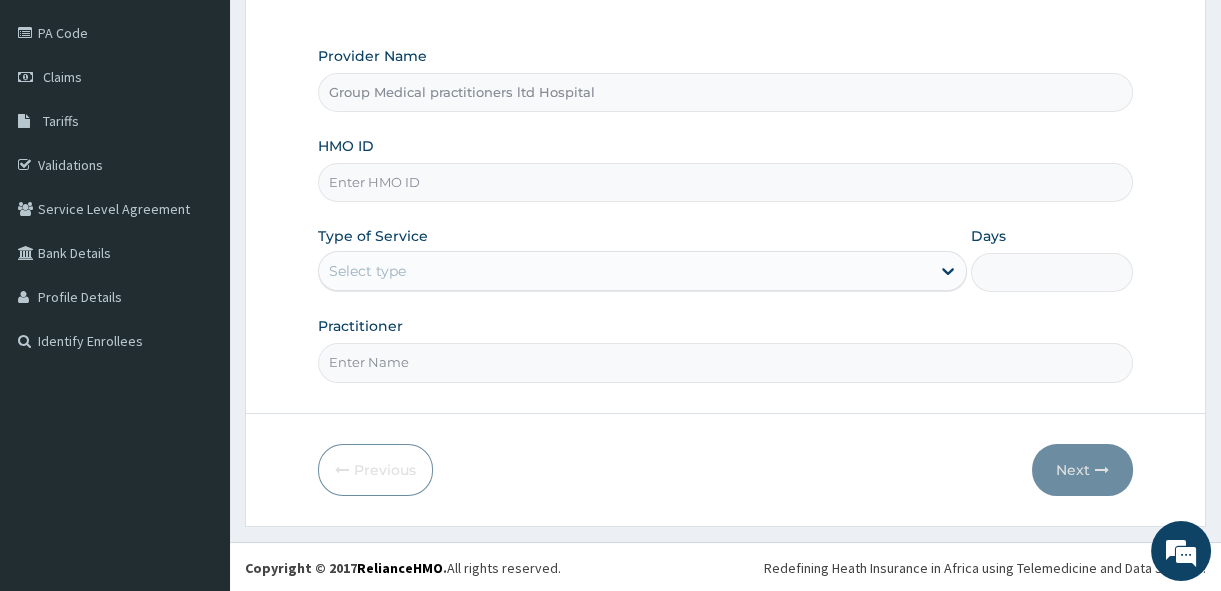 click on "HMO ID" at bounding box center [725, 182] 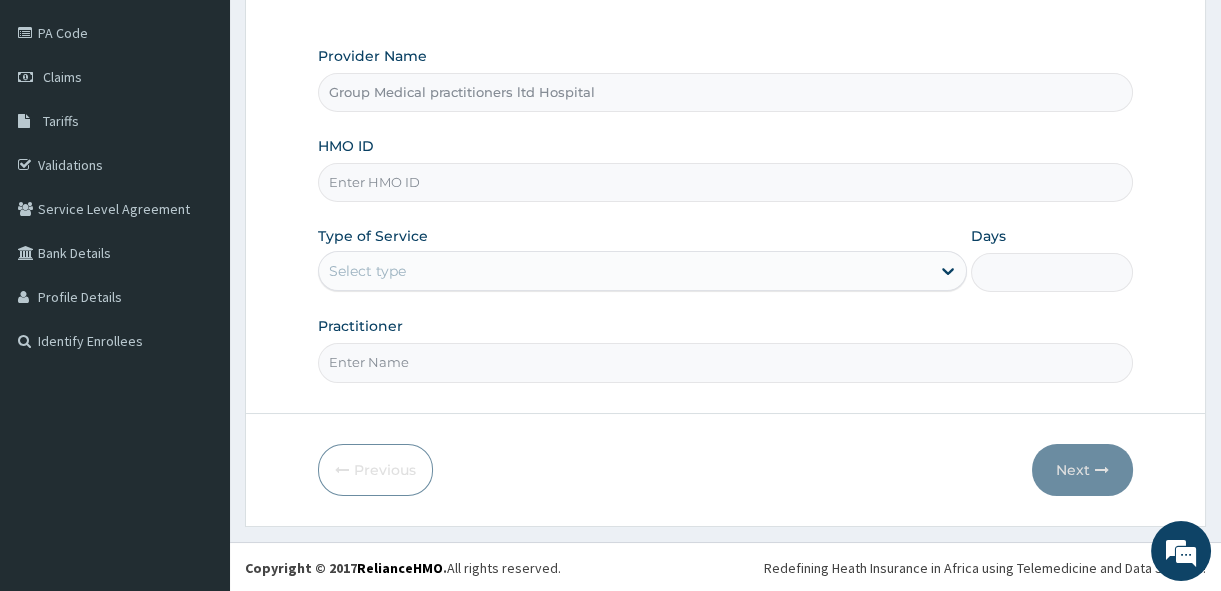 type on "bcb/10015/b" 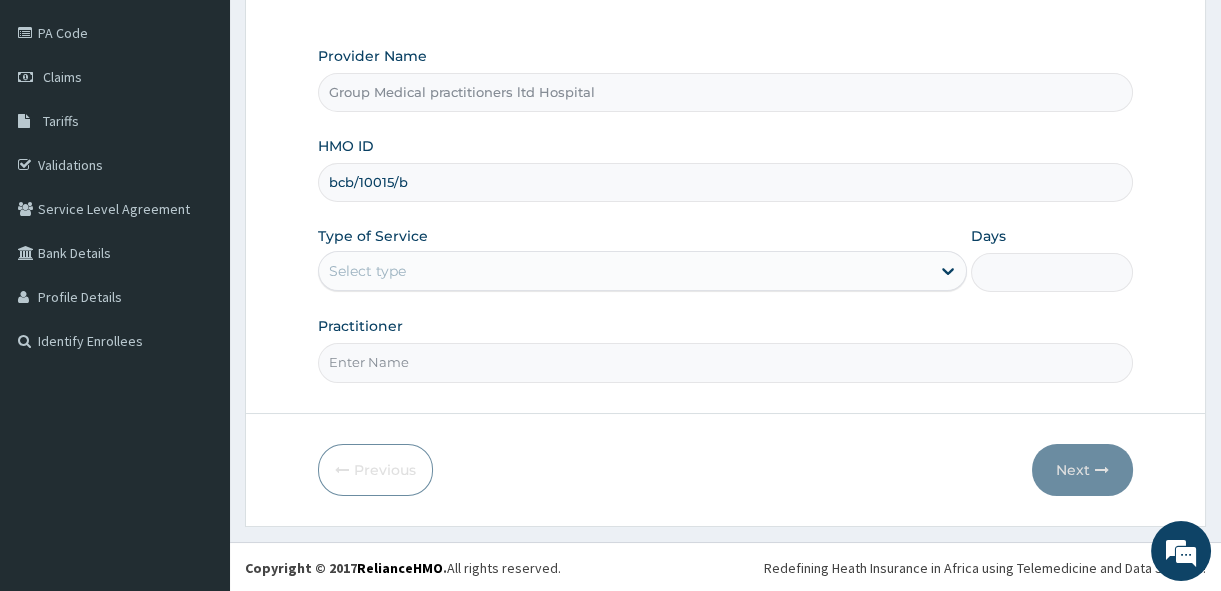 click on "Select type" at bounding box center [624, 271] 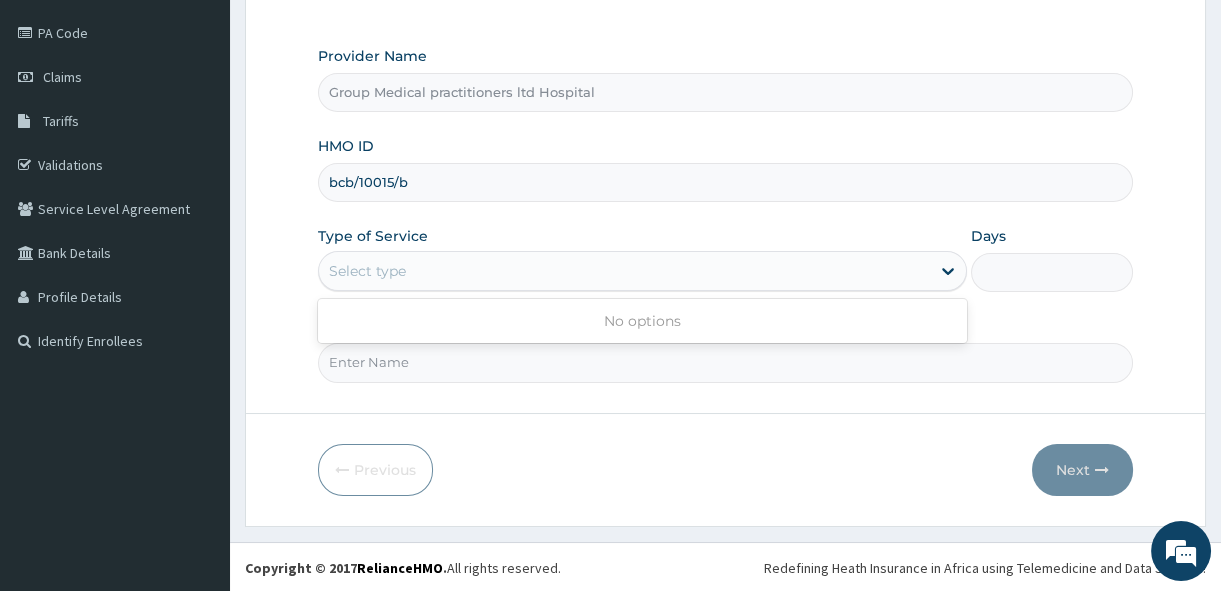 scroll, scrollTop: 0, scrollLeft: 0, axis: both 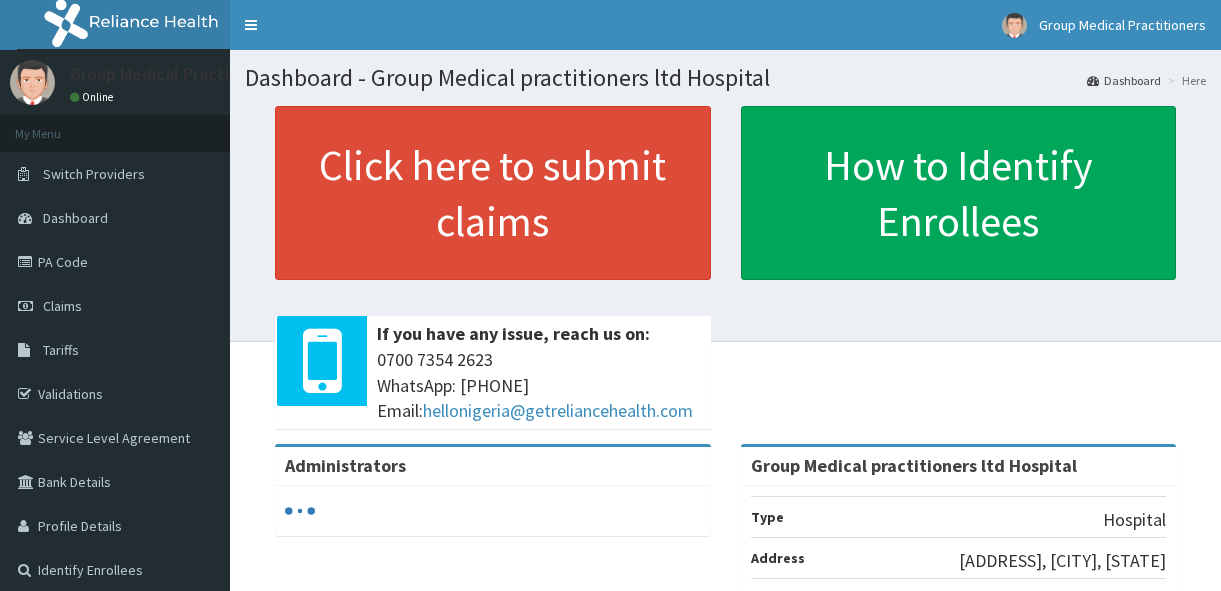 click on "Claims" at bounding box center (62, 306) 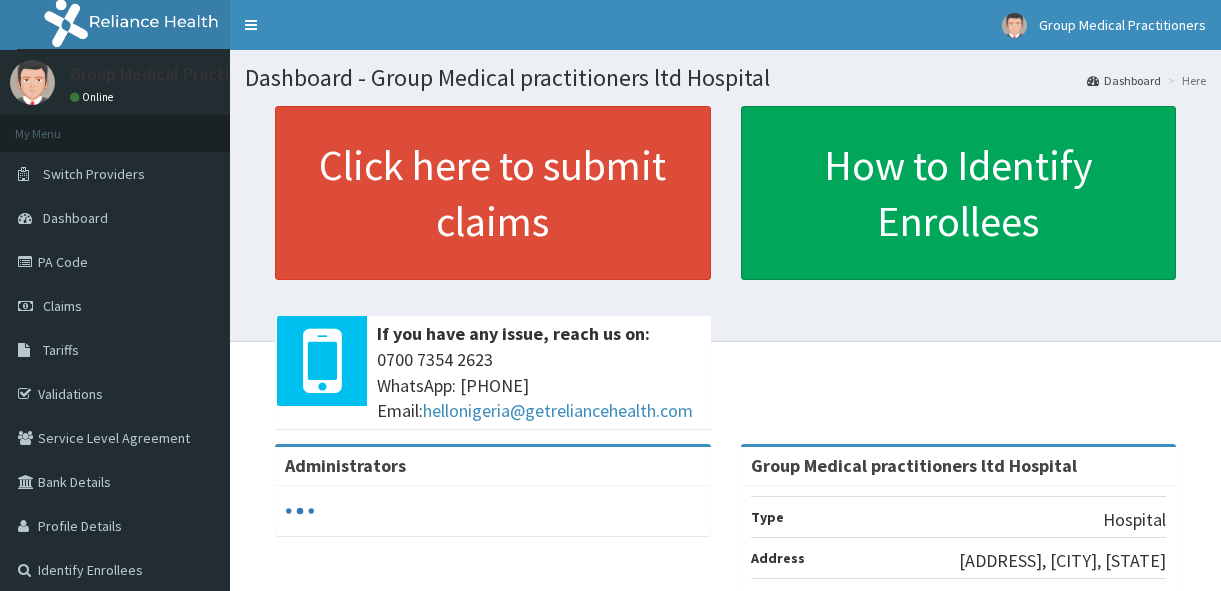 scroll, scrollTop: 0, scrollLeft: 0, axis: both 